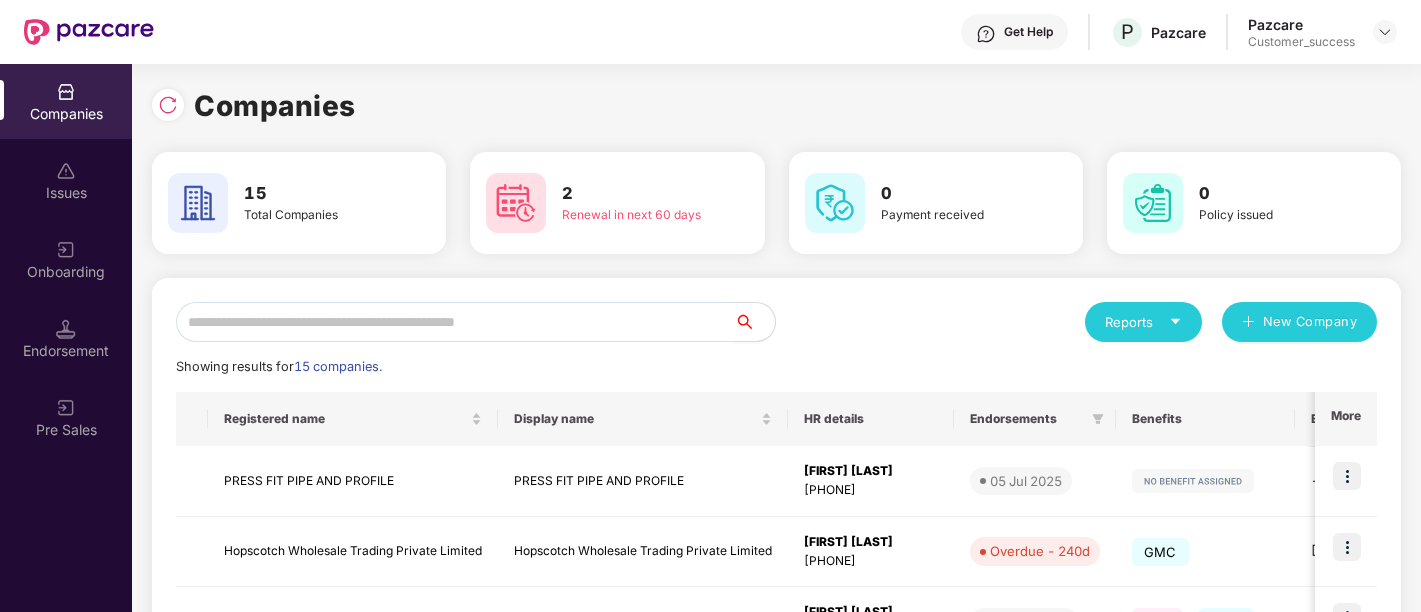 scroll, scrollTop: 0, scrollLeft: 0, axis: both 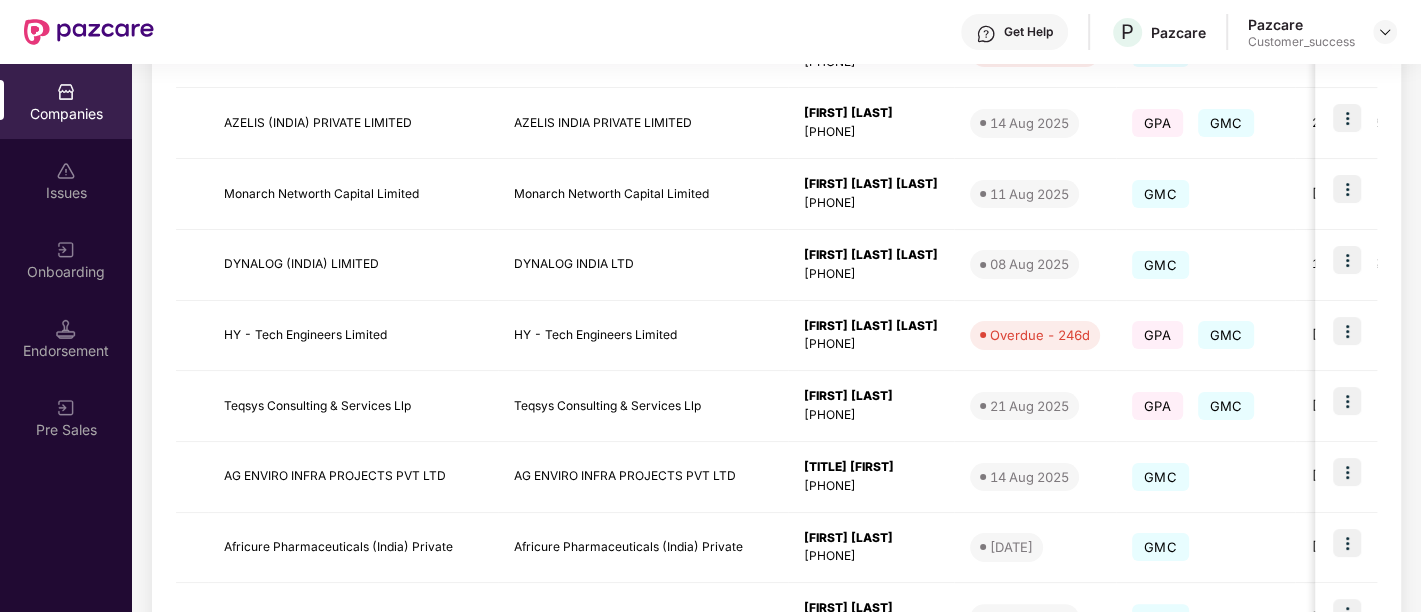 click on "Get Help P Pazcare Pazcare Customer_success" at bounding box center (775, 32) 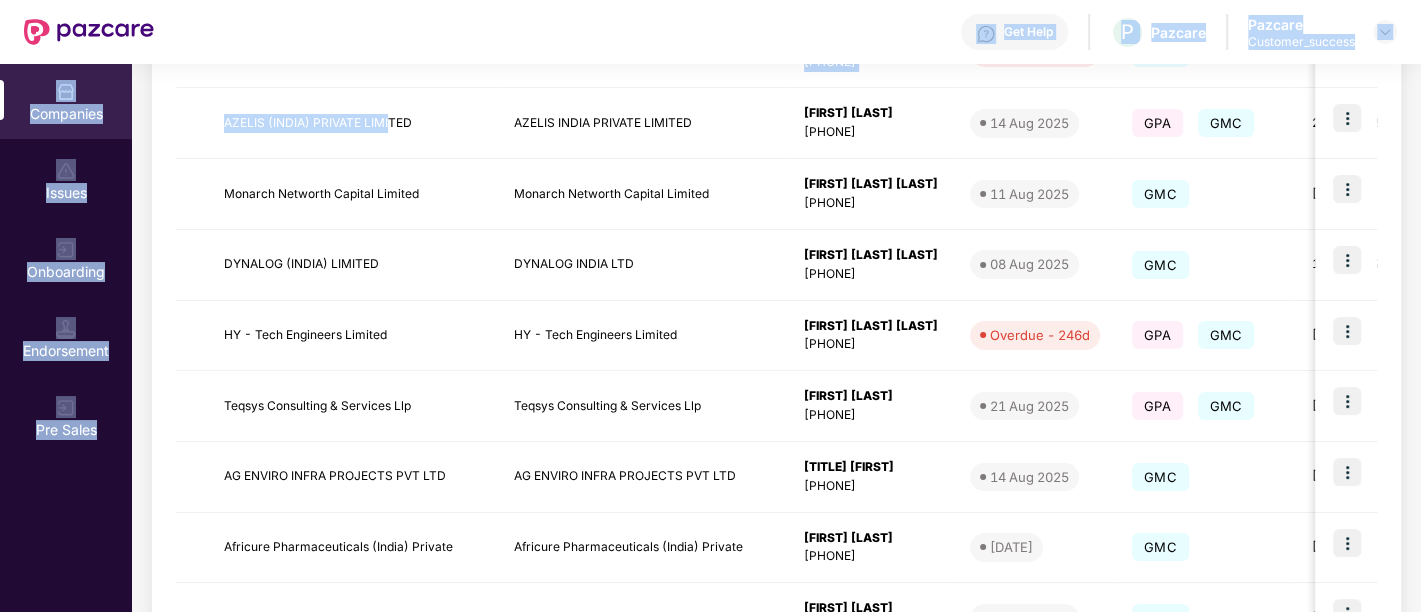 drag, startPoint x: 389, startPoint y: 90, endPoint x: 235, endPoint y: -95, distance: 240.70937 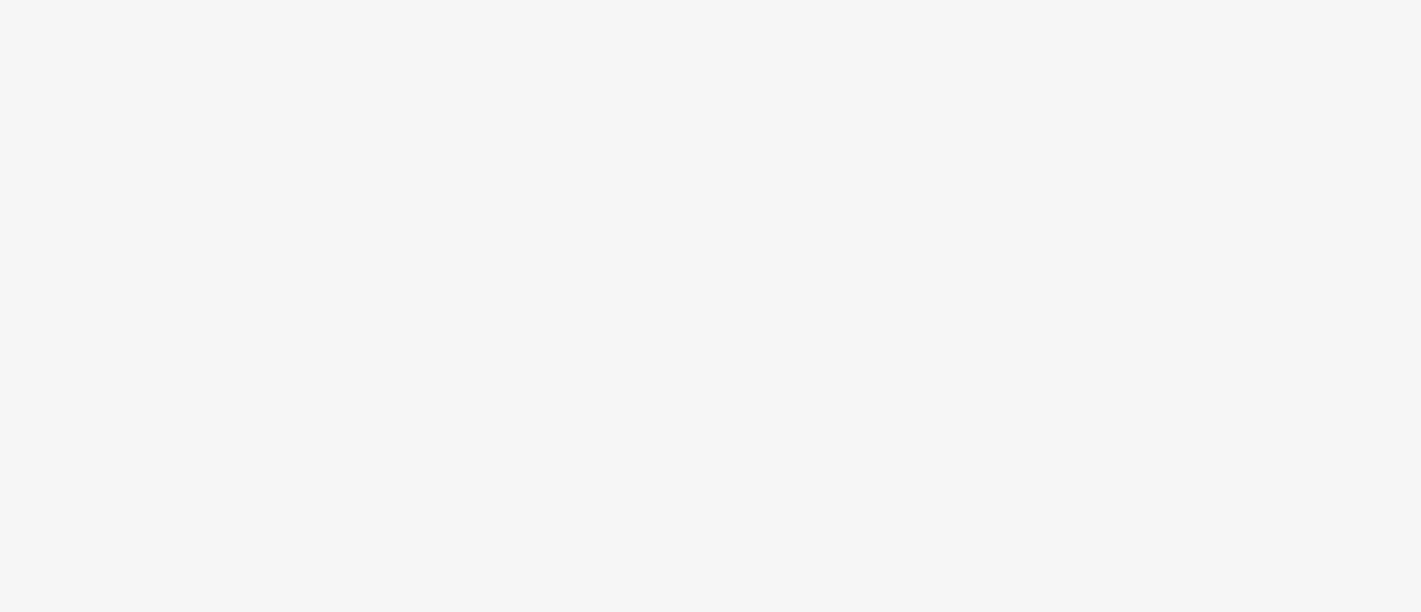 scroll, scrollTop: 0, scrollLeft: 0, axis: both 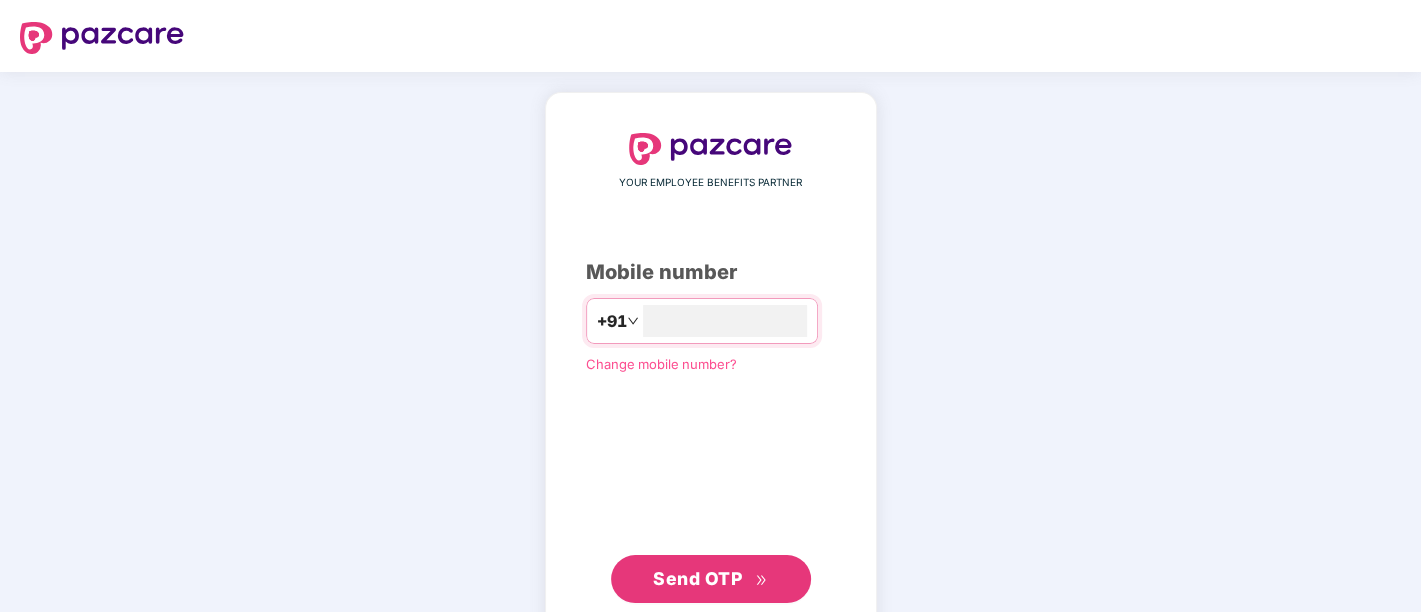 type on "**********" 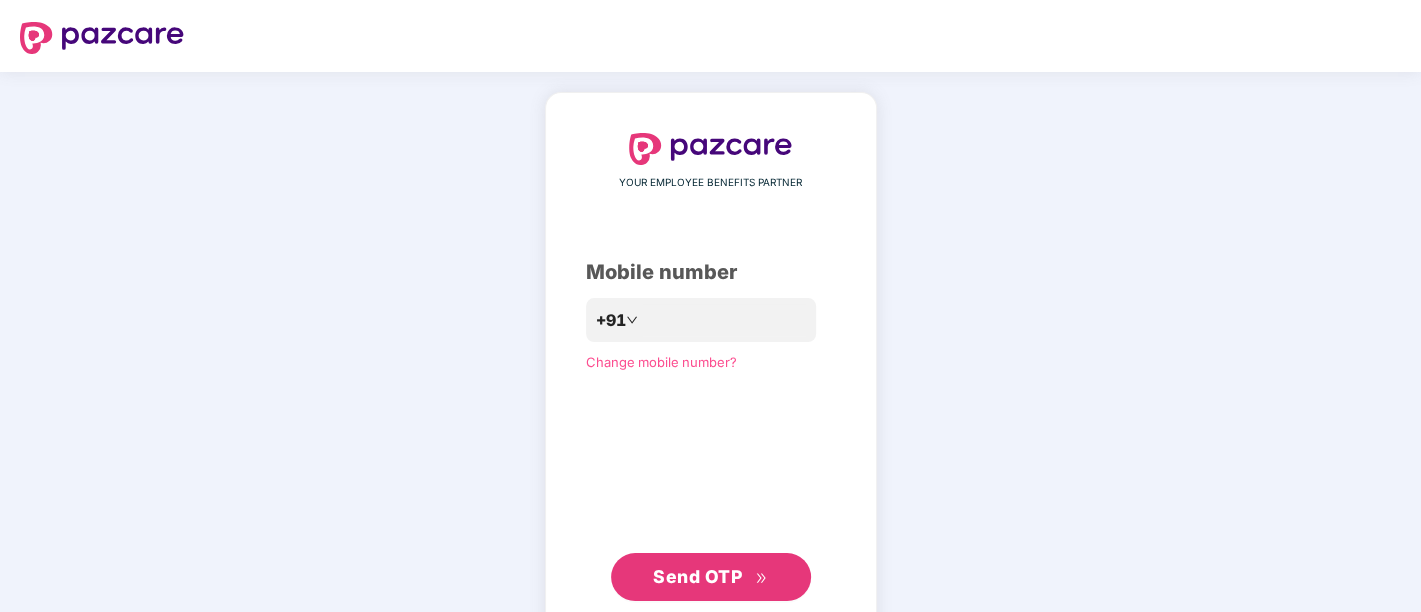 click on "Send OTP" at bounding box center (697, 576) 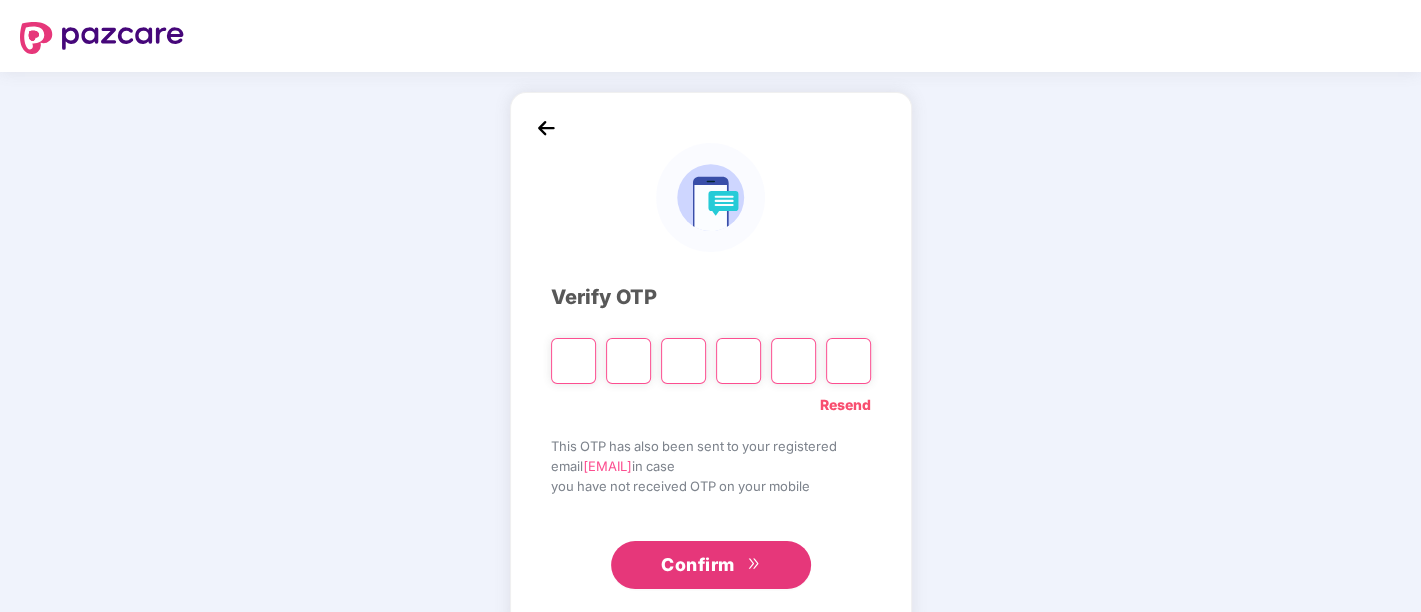 click on "Verify OTP Resend This OTP has also been sent to your registered email  [EMAIL]  in case   you have not received OTP on your mobile Confirm" at bounding box center (710, 362) 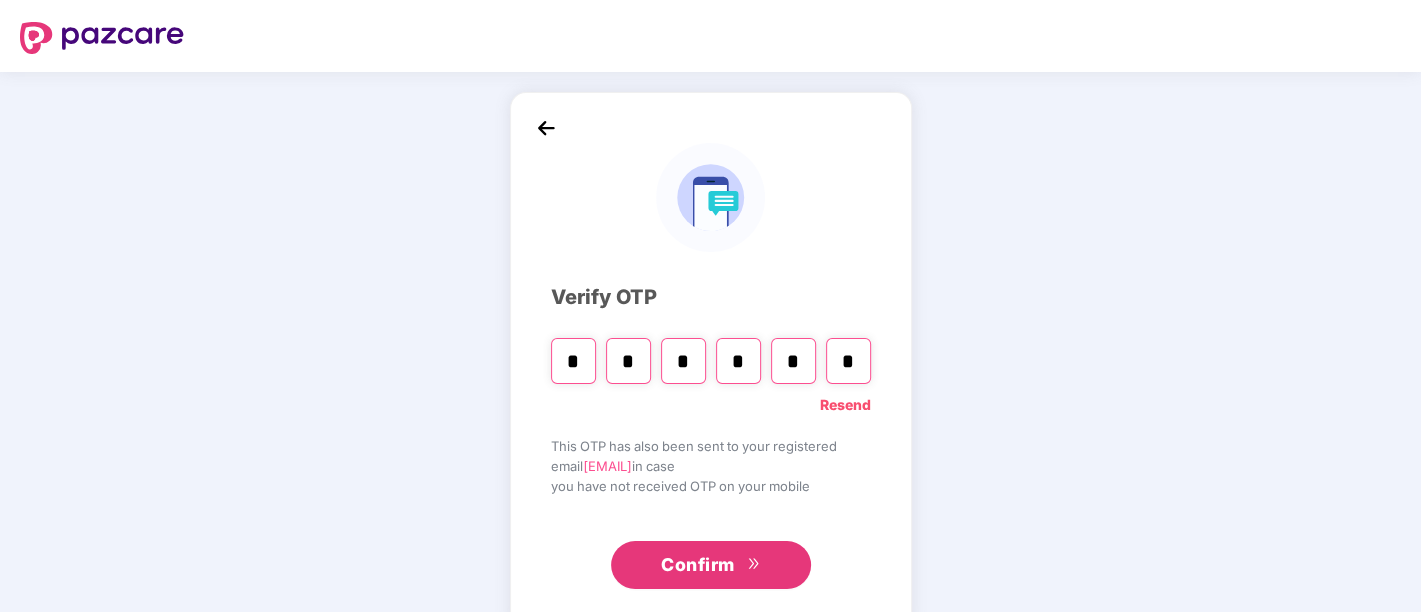 click on "Confirm" at bounding box center [698, 565] 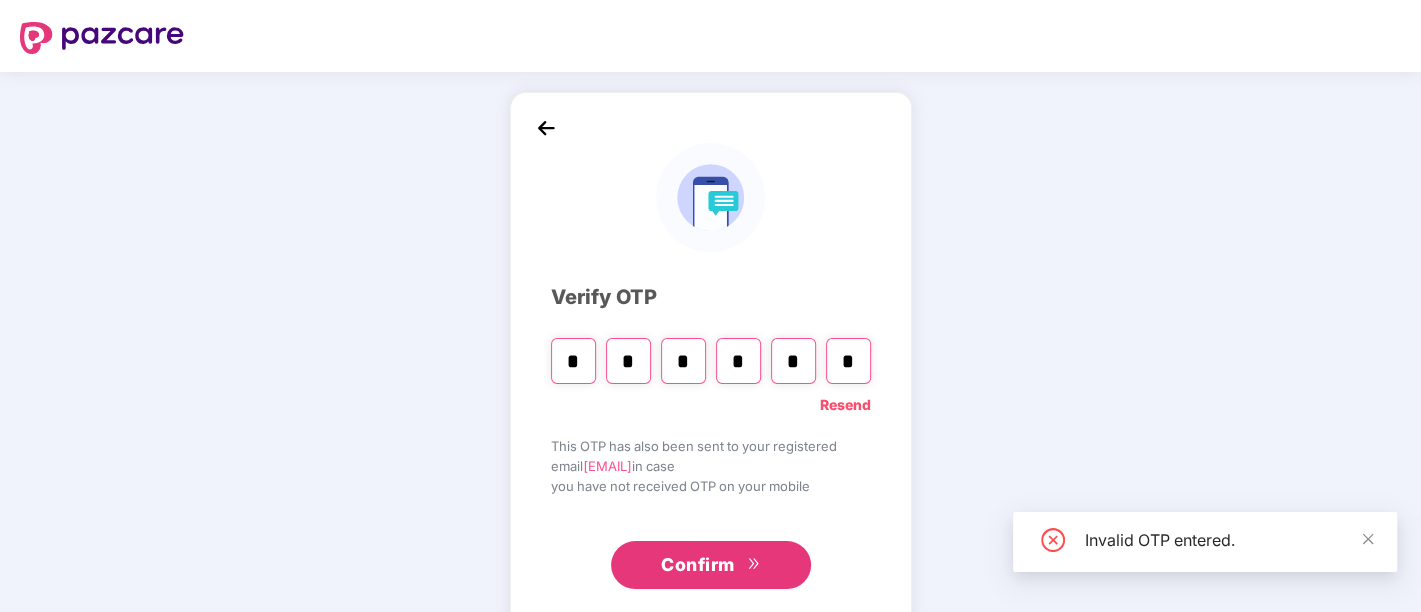 click on "Resend" at bounding box center (845, 405) 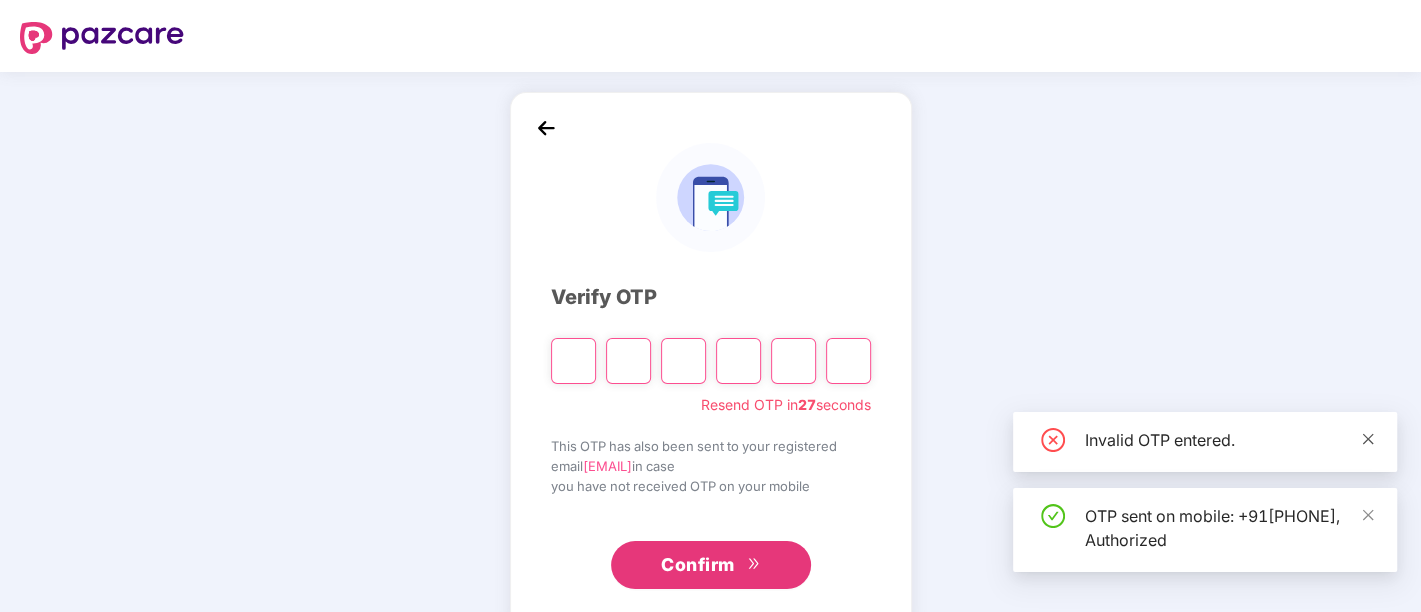click 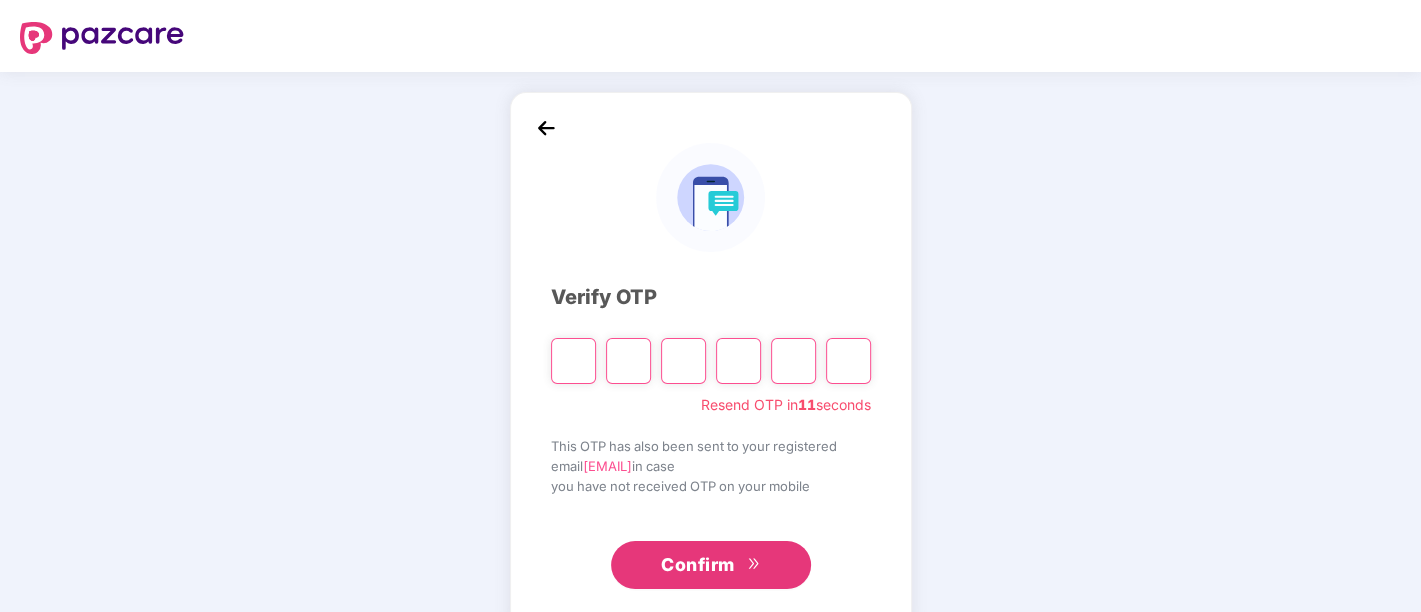 click at bounding box center [573, 361] 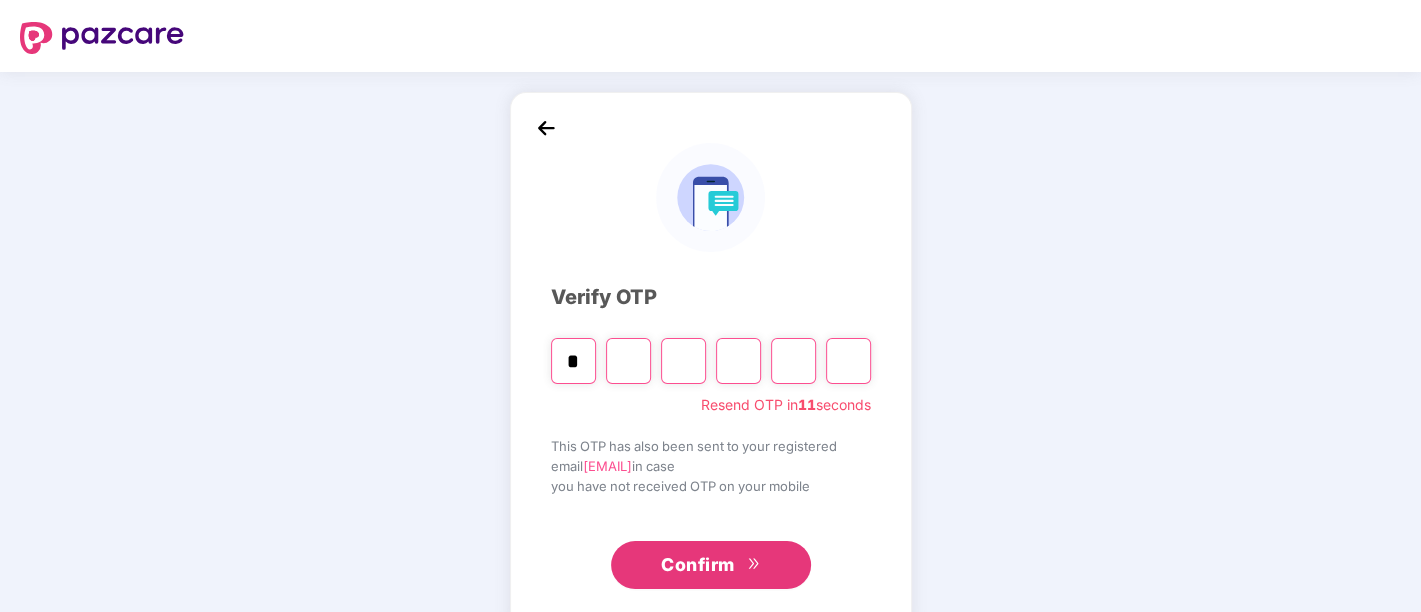 type on "*" 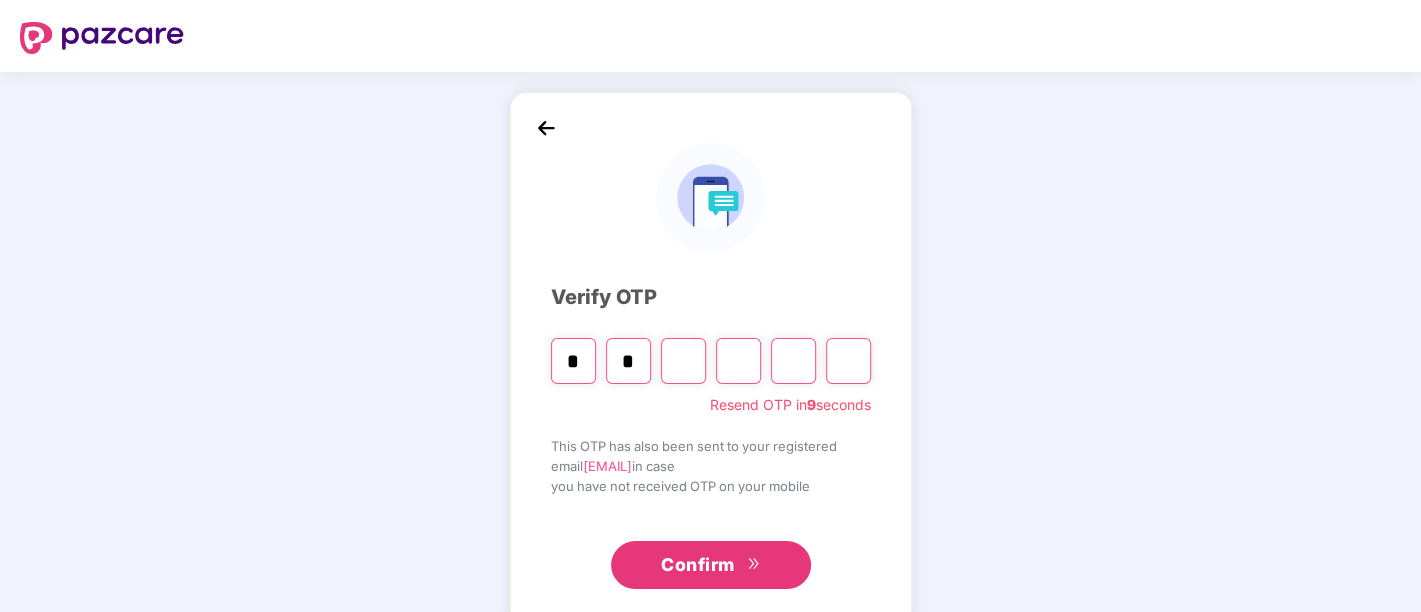 type on "*" 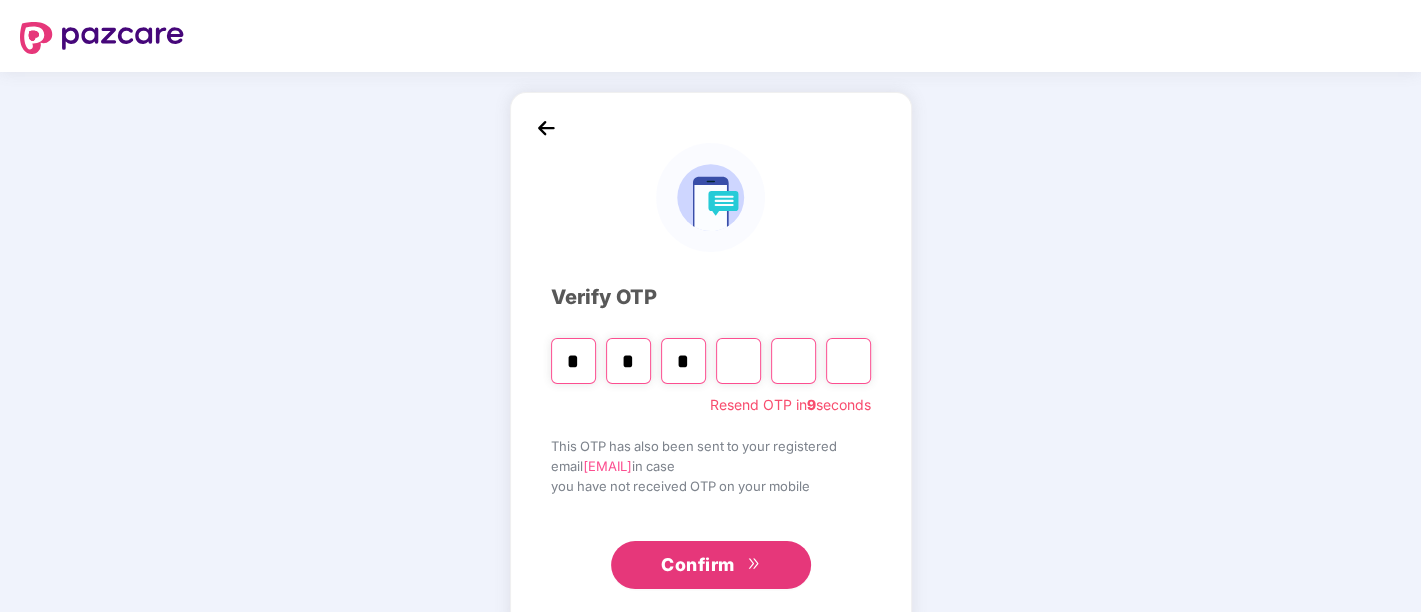type on "*" 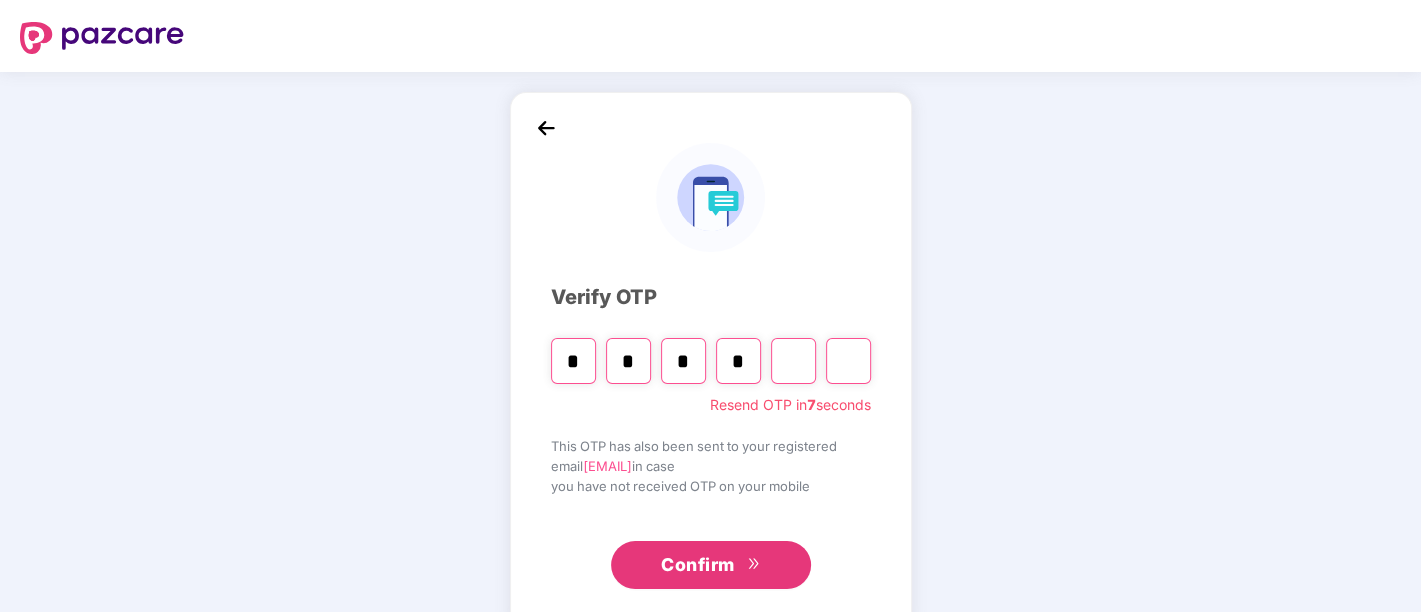 type on "*" 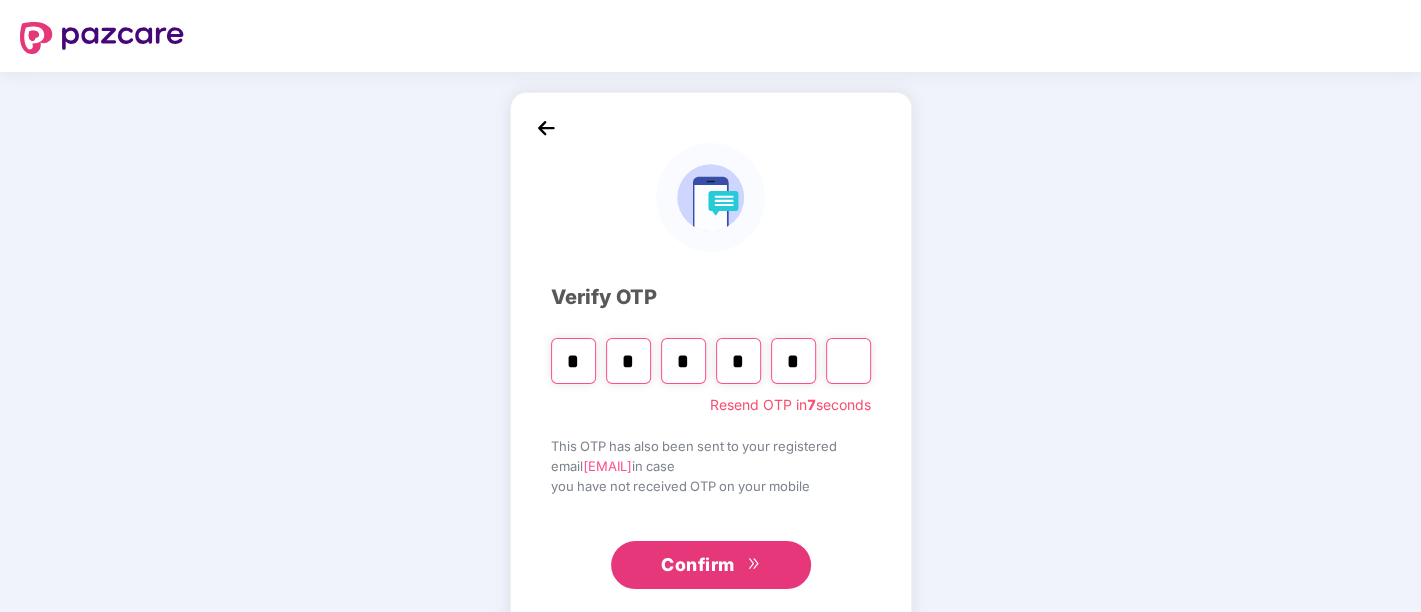 type on "*" 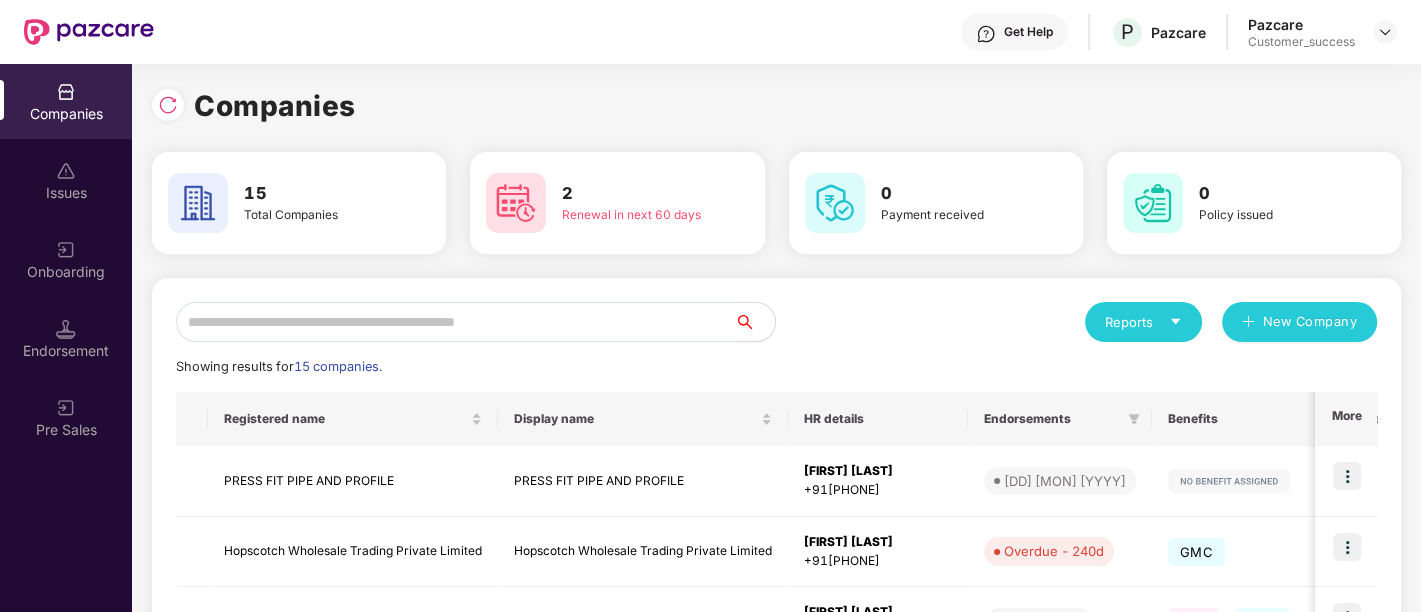 click on "Get Help P Pazcare Pazcare Customer_success" at bounding box center (775, 32) 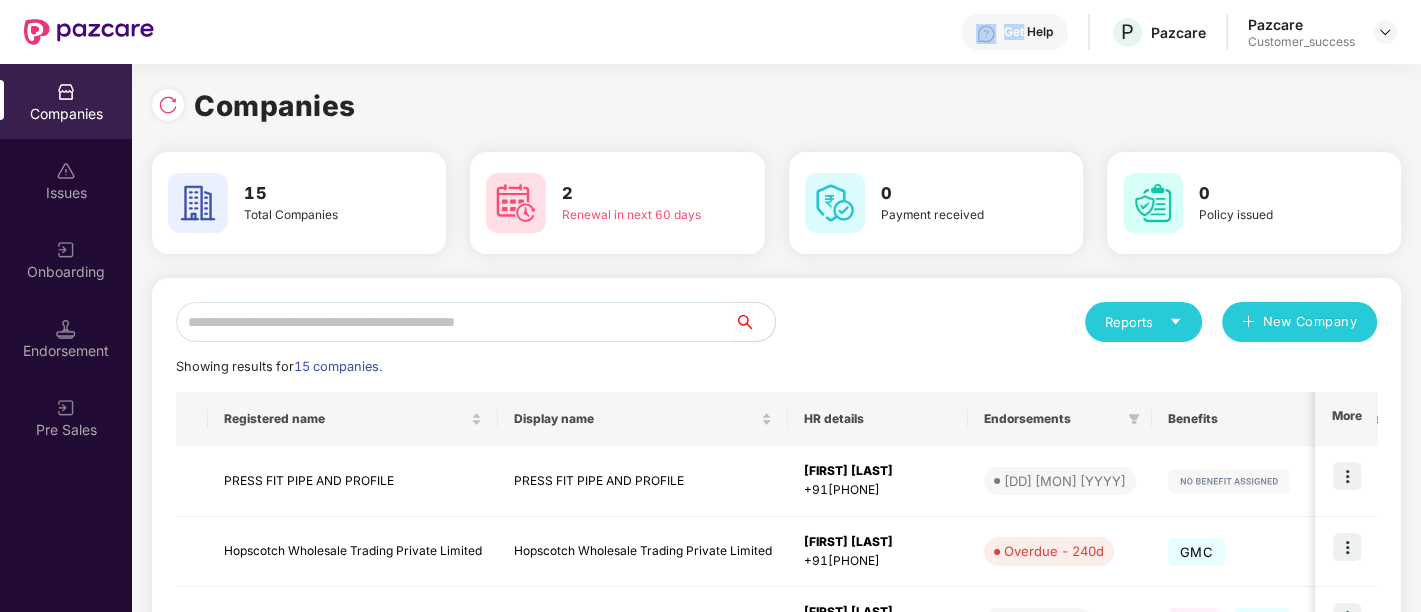 drag, startPoint x: 267, startPoint y: 23, endPoint x: 279, endPoint y: -121, distance: 144.49913 